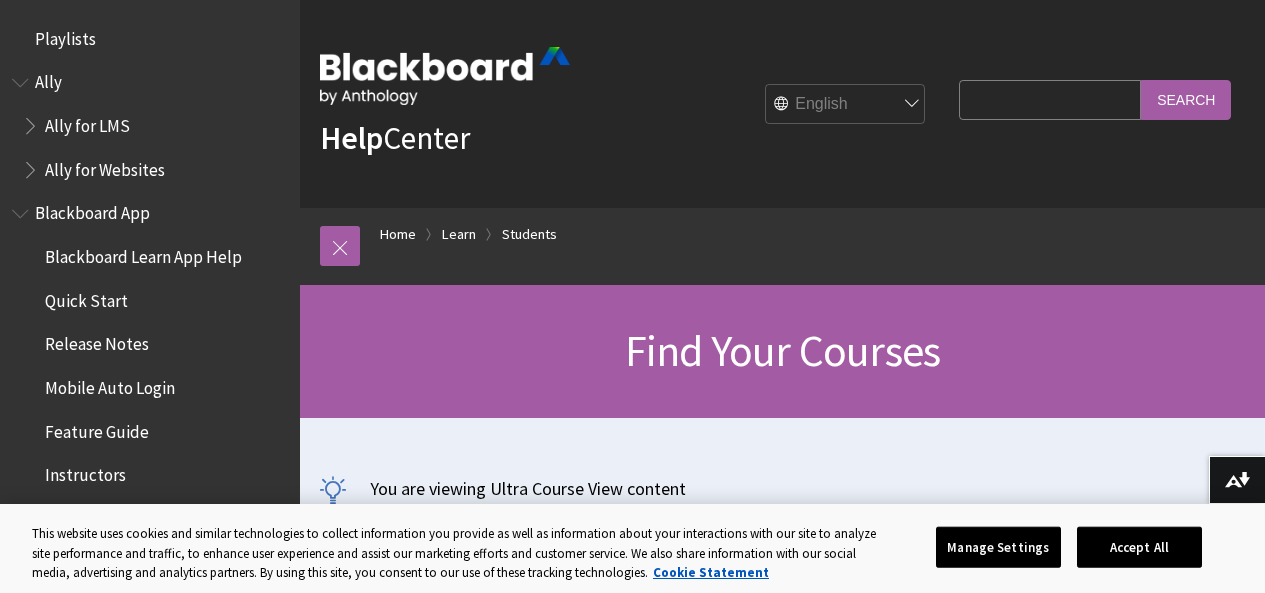scroll, scrollTop: 0, scrollLeft: 0, axis: both 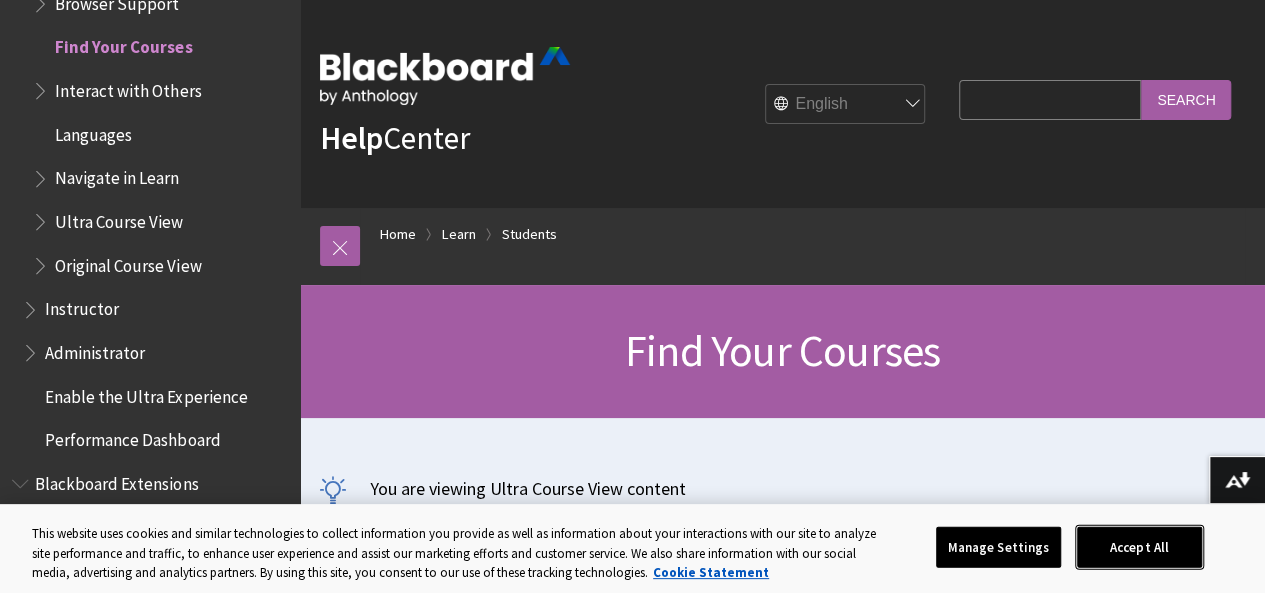 click on "Accept All" at bounding box center (1139, 547) 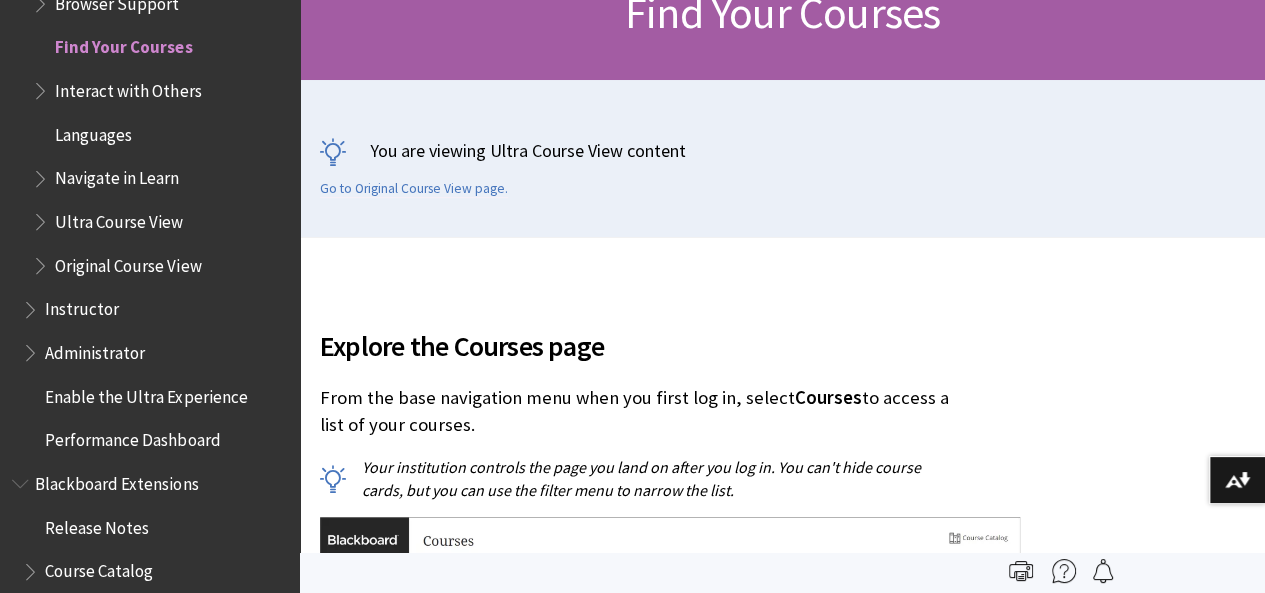 scroll, scrollTop: 0, scrollLeft: 0, axis: both 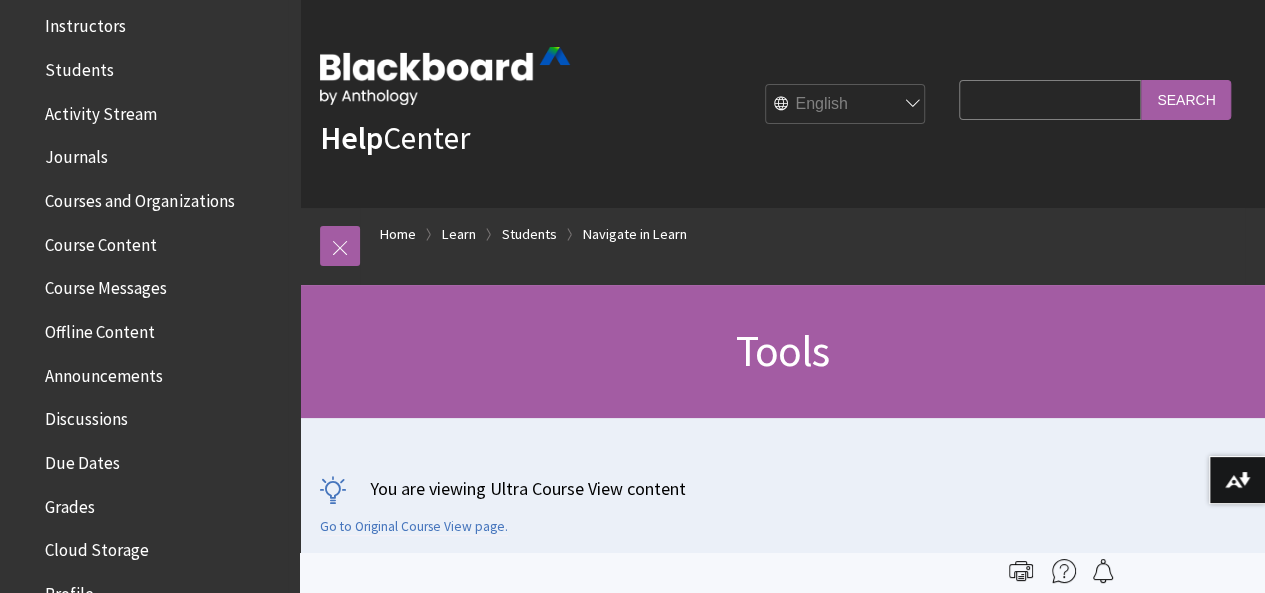 click on "Courses and Organizations" at bounding box center (139, 197) 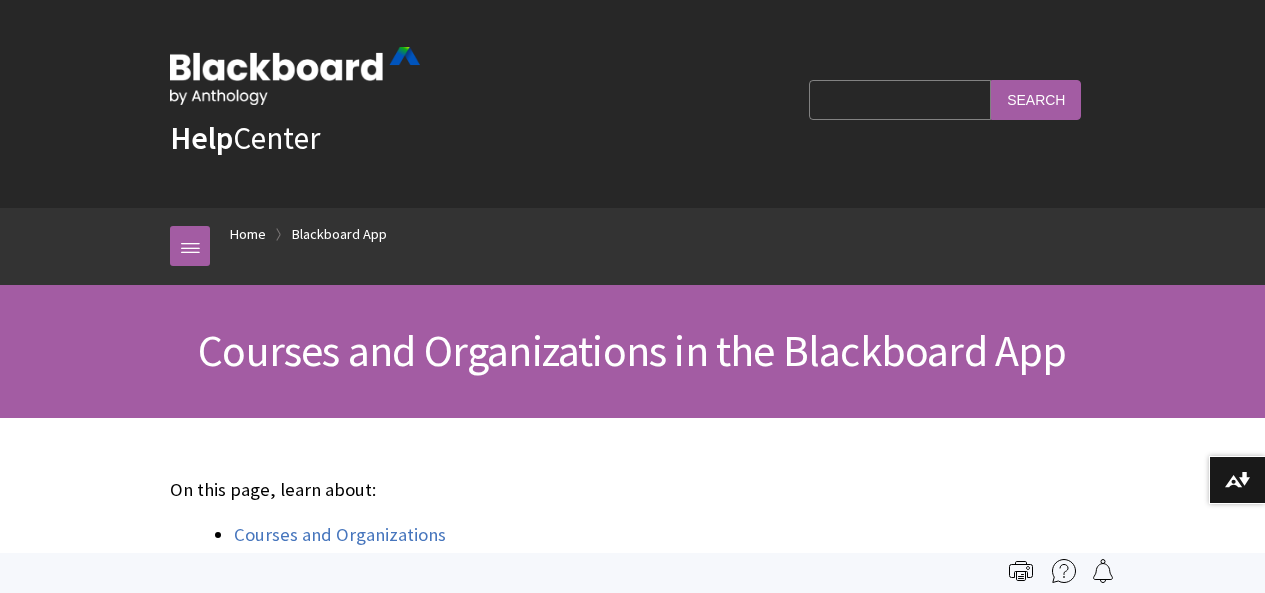 scroll, scrollTop: 0, scrollLeft: 0, axis: both 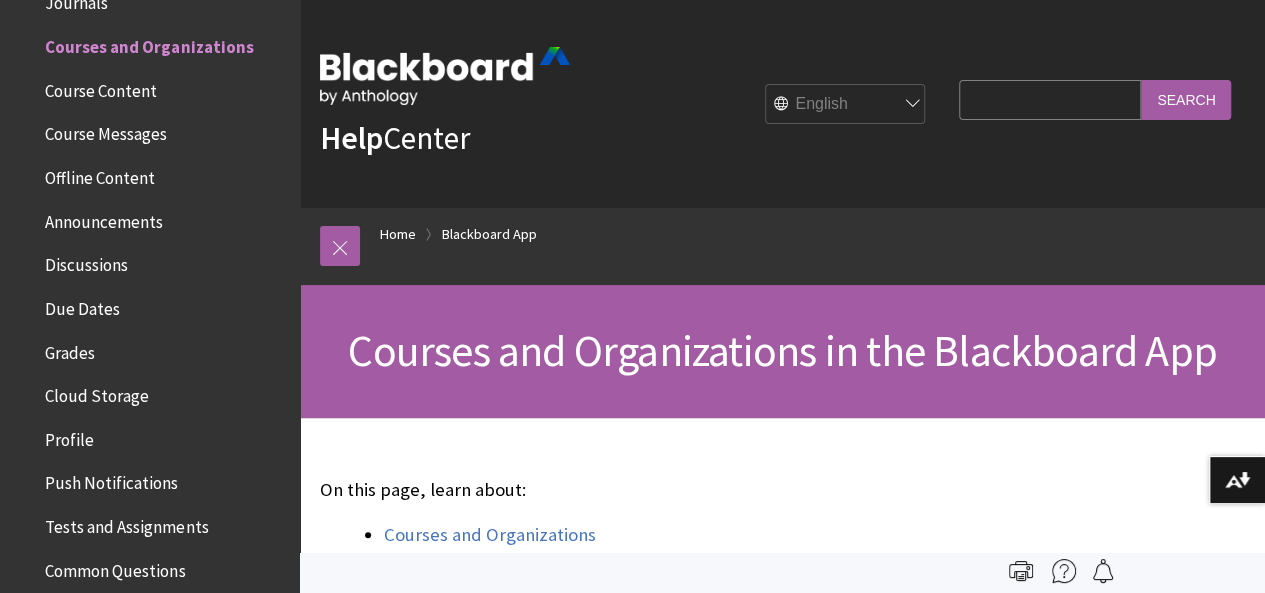 click on "Search Query" at bounding box center (1050, 99) 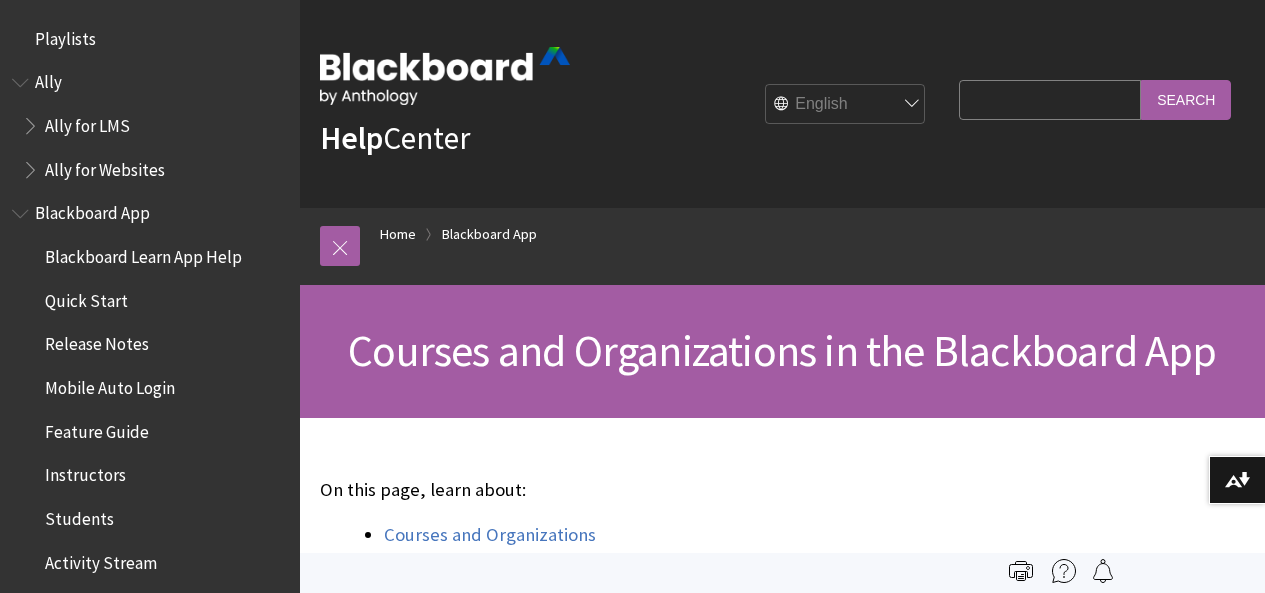scroll, scrollTop: 518, scrollLeft: 0, axis: vertical 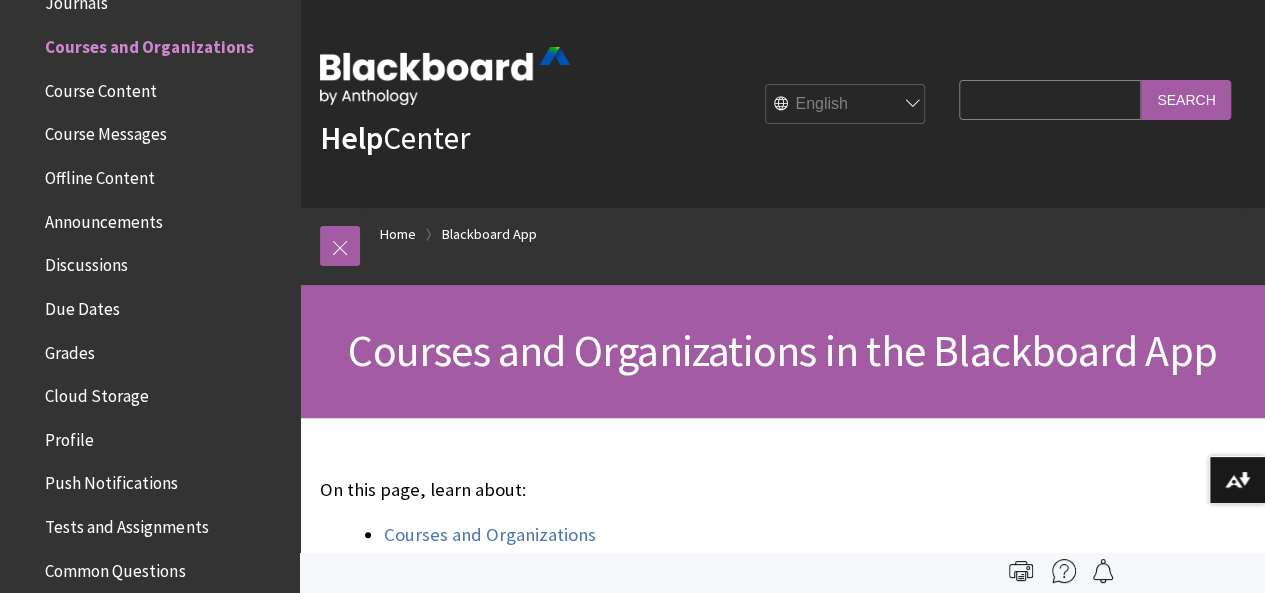 click on "Search Query" at bounding box center [1050, 99] 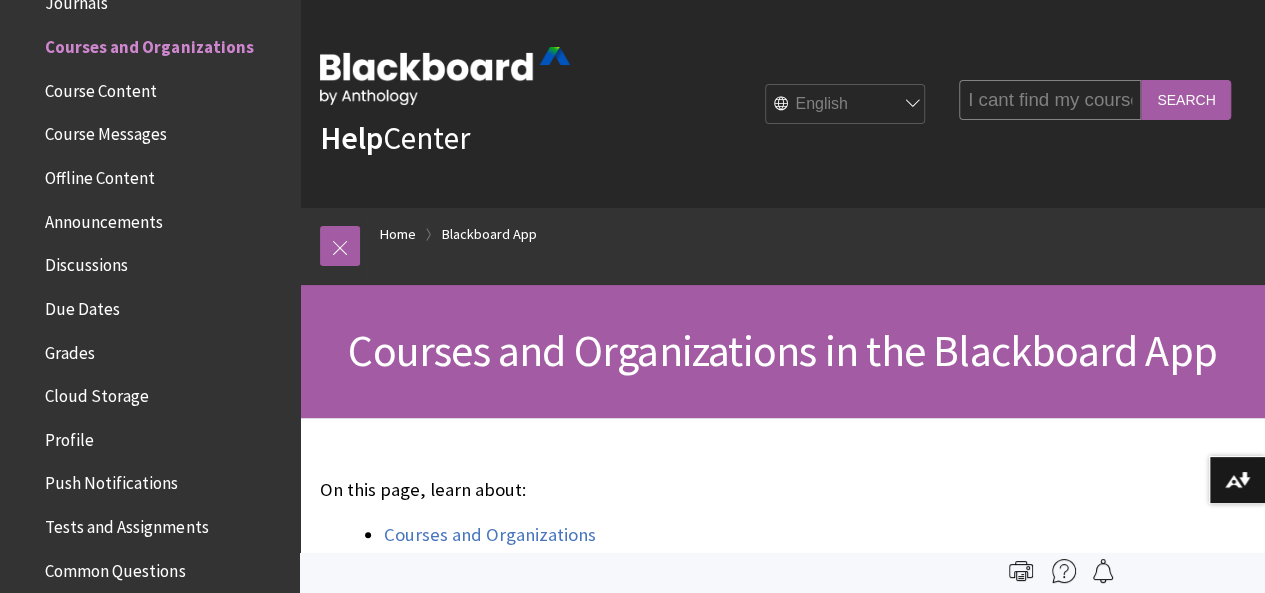 type on "I cant find my course" 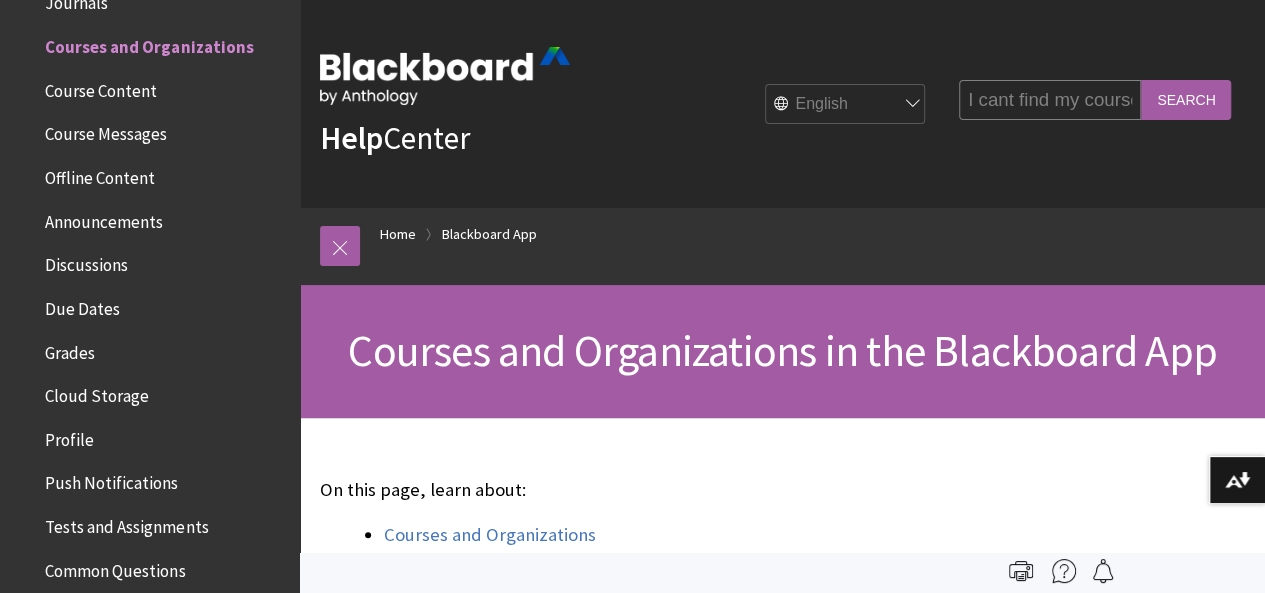 click on "Search" at bounding box center [1186, 99] 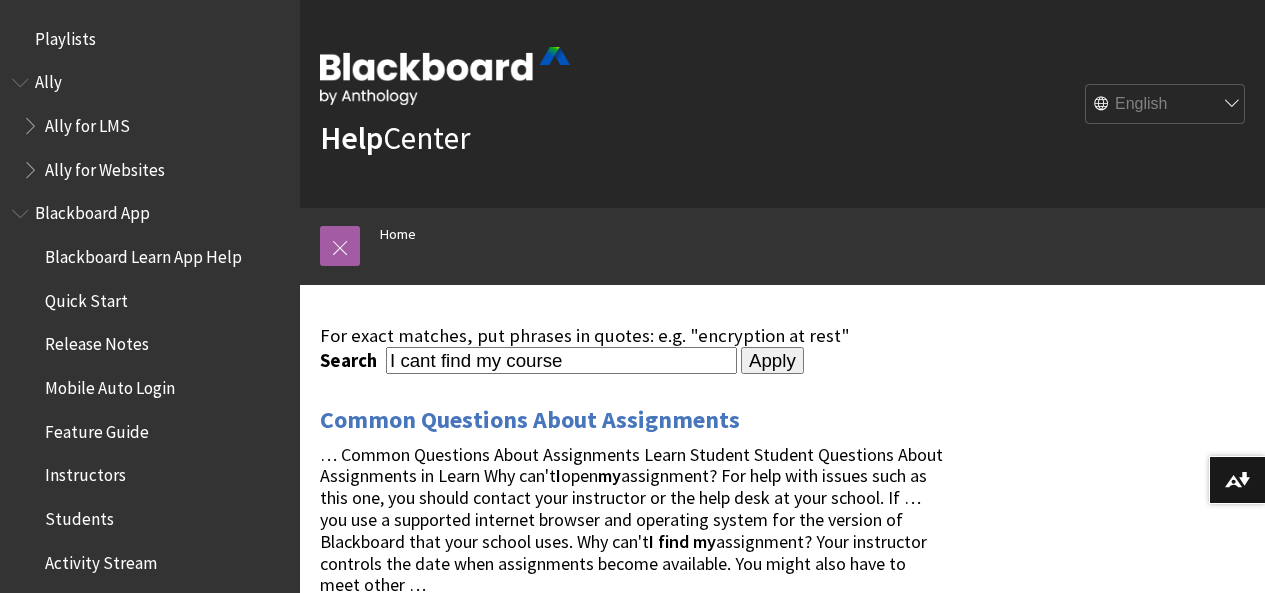 scroll, scrollTop: 0, scrollLeft: 0, axis: both 